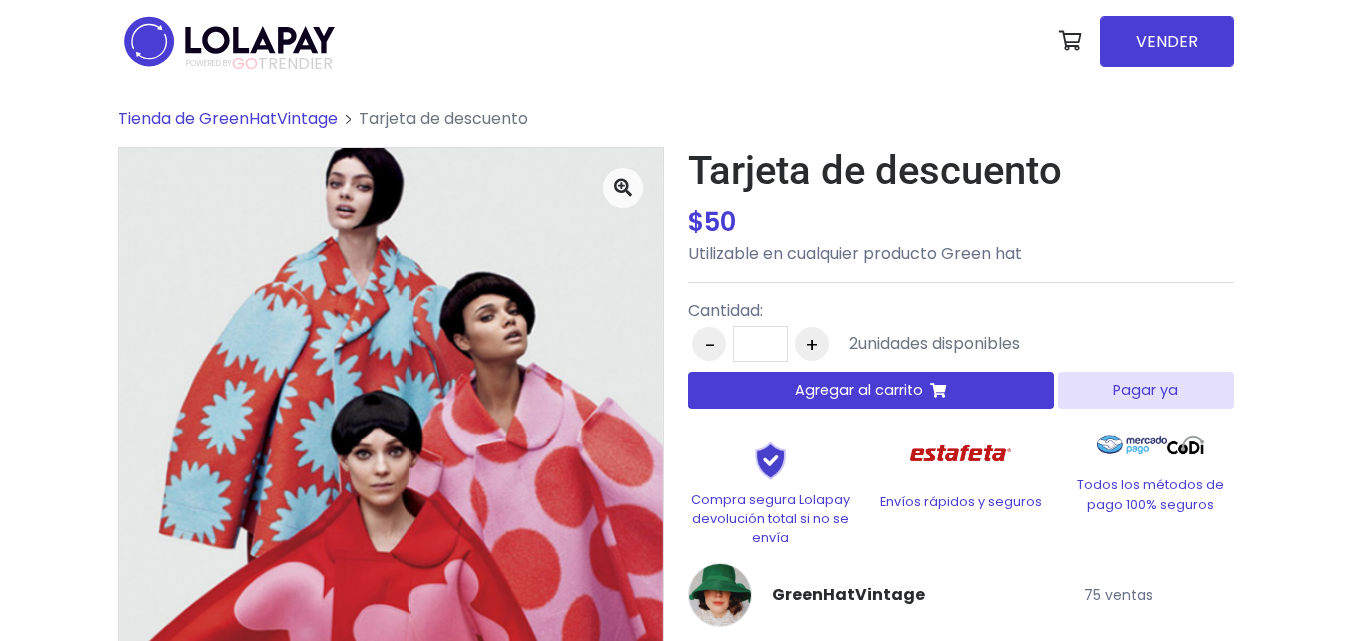 scroll, scrollTop: 0, scrollLeft: 0, axis: both 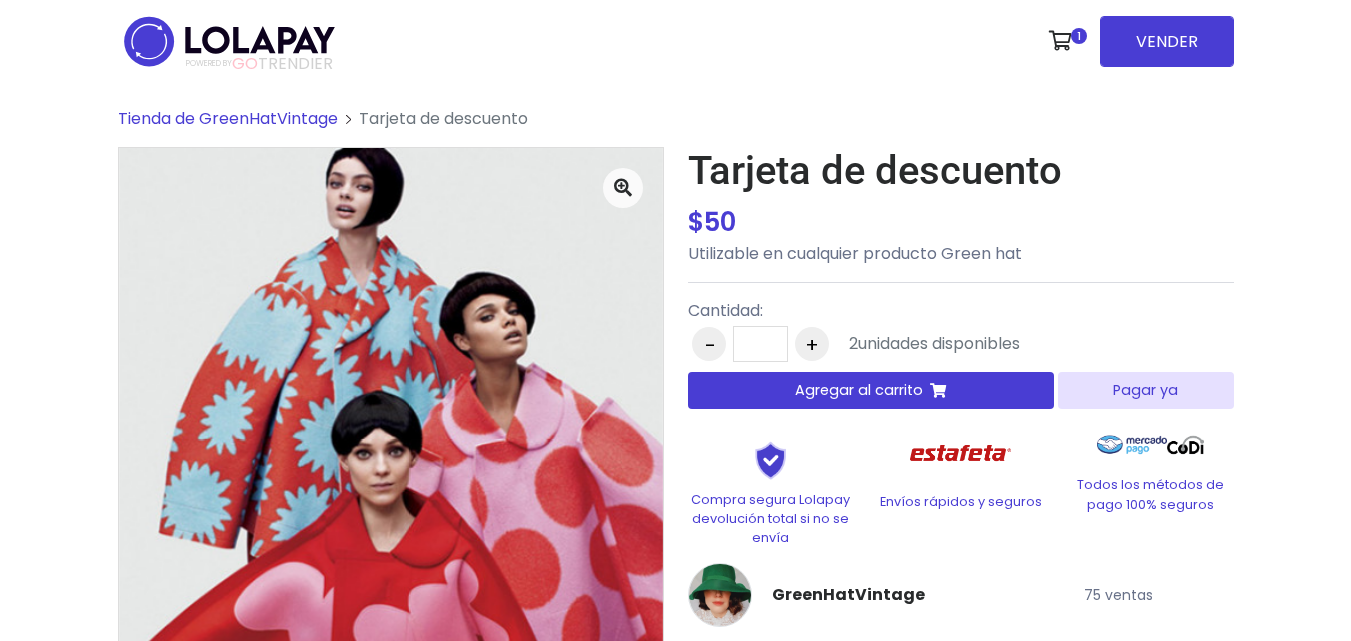 click on "Agregar al carrito" at bounding box center [871, 390] 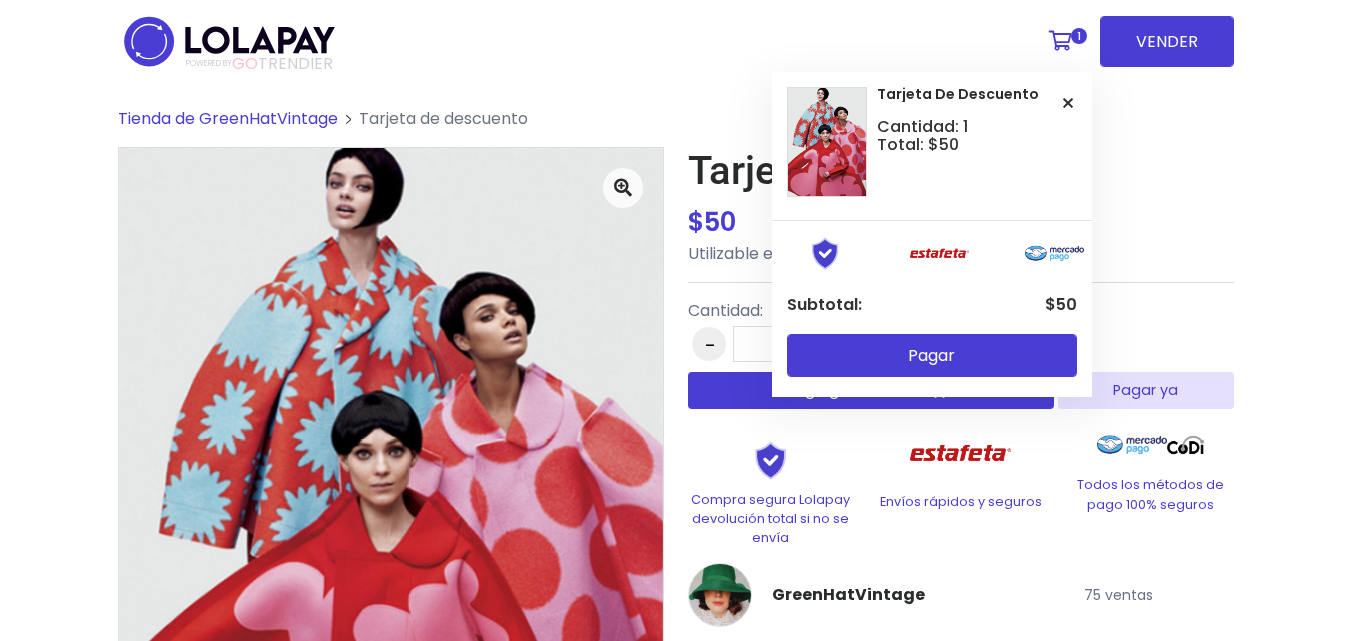 click at bounding box center (1060, 41) 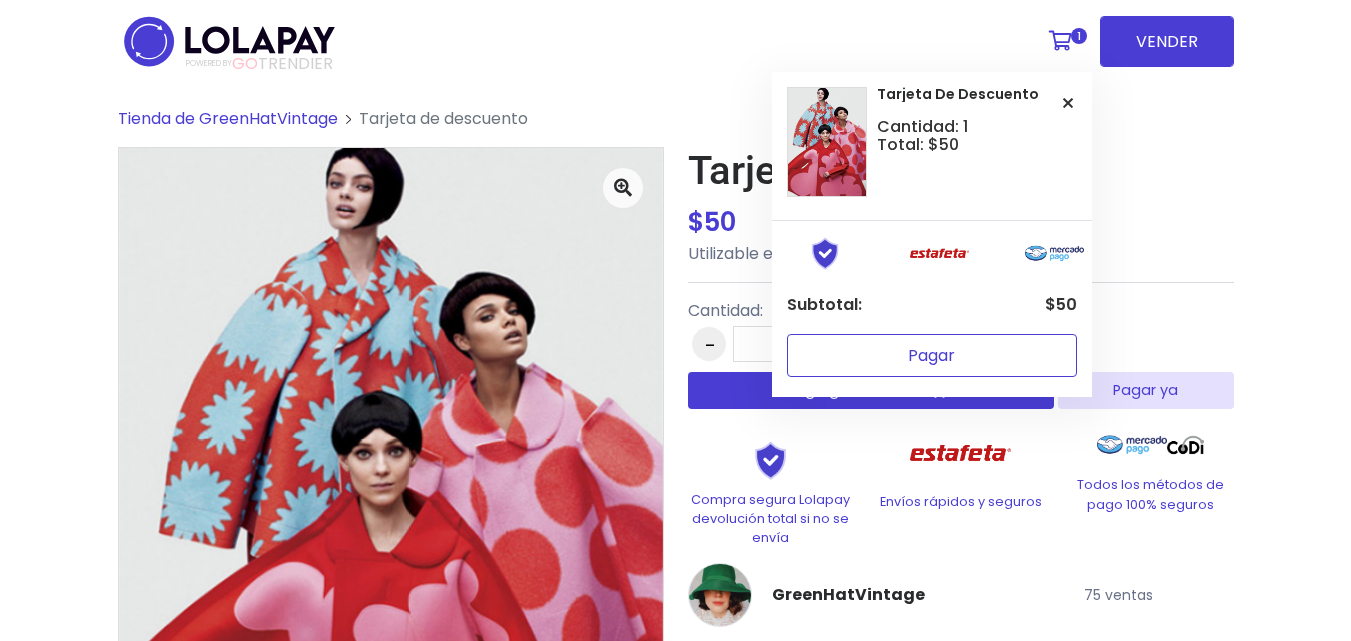 click on "Pagar" at bounding box center [932, 355] 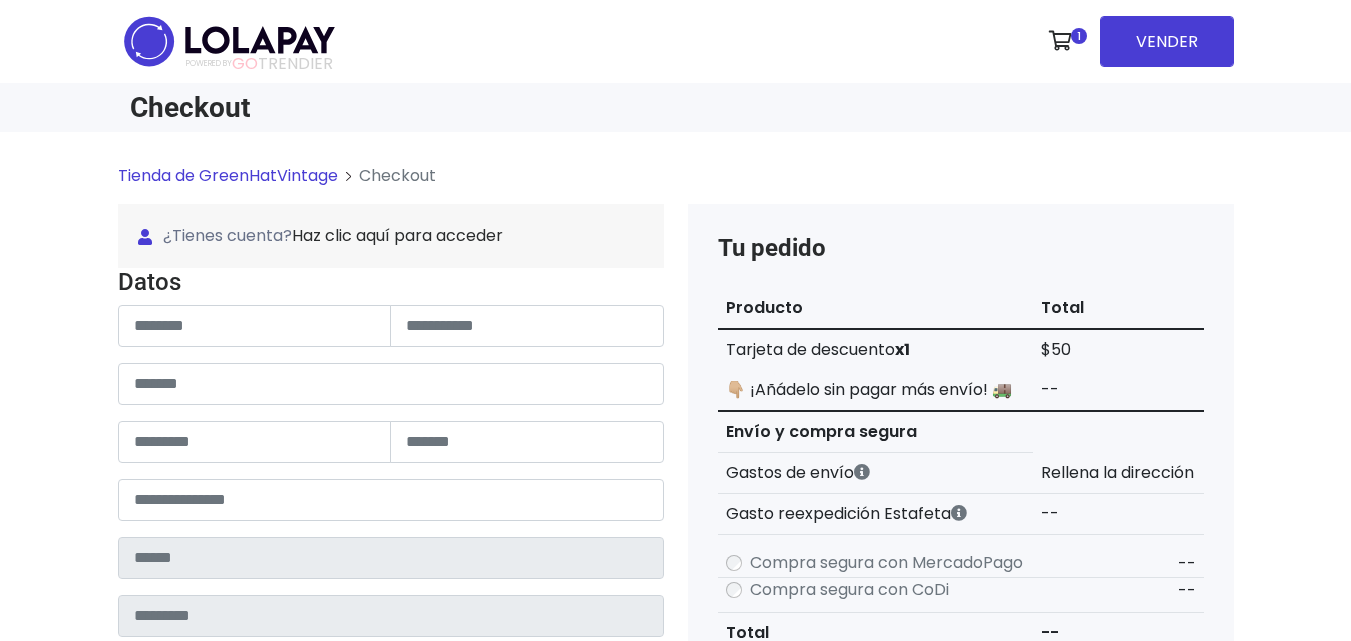 scroll, scrollTop: 0, scrollLeft: 0, axis: both 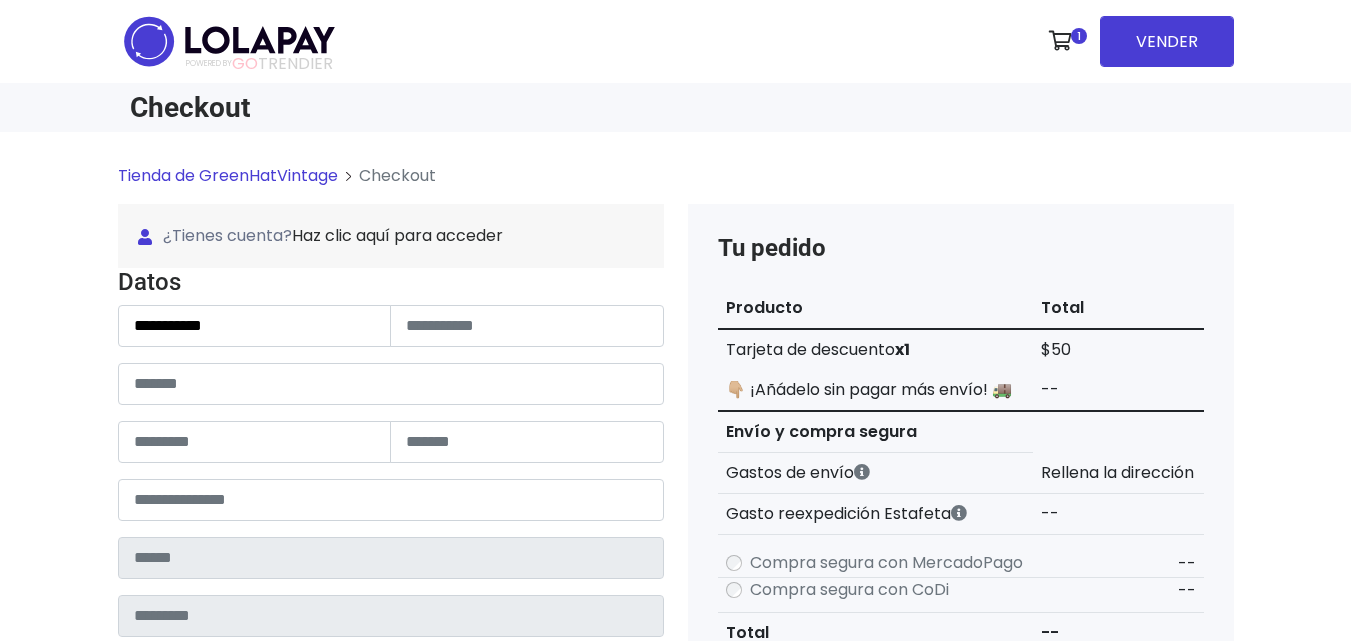 type on "**********" 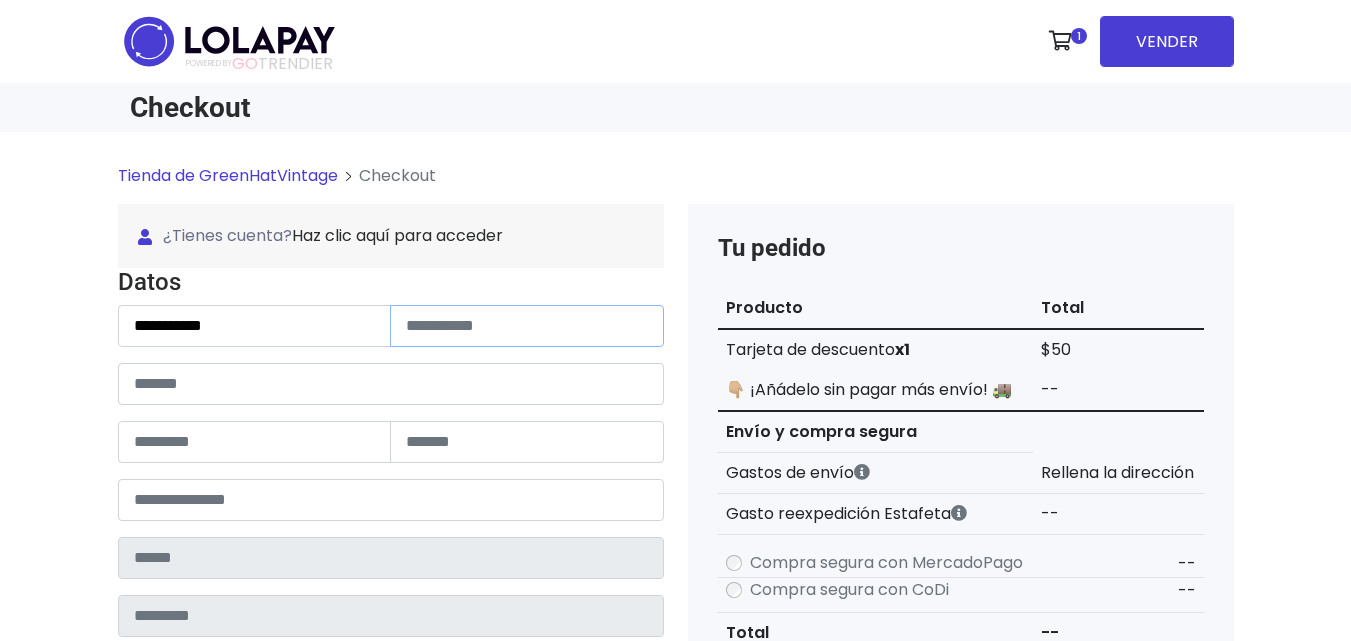 click at bounding box center (527, 326) 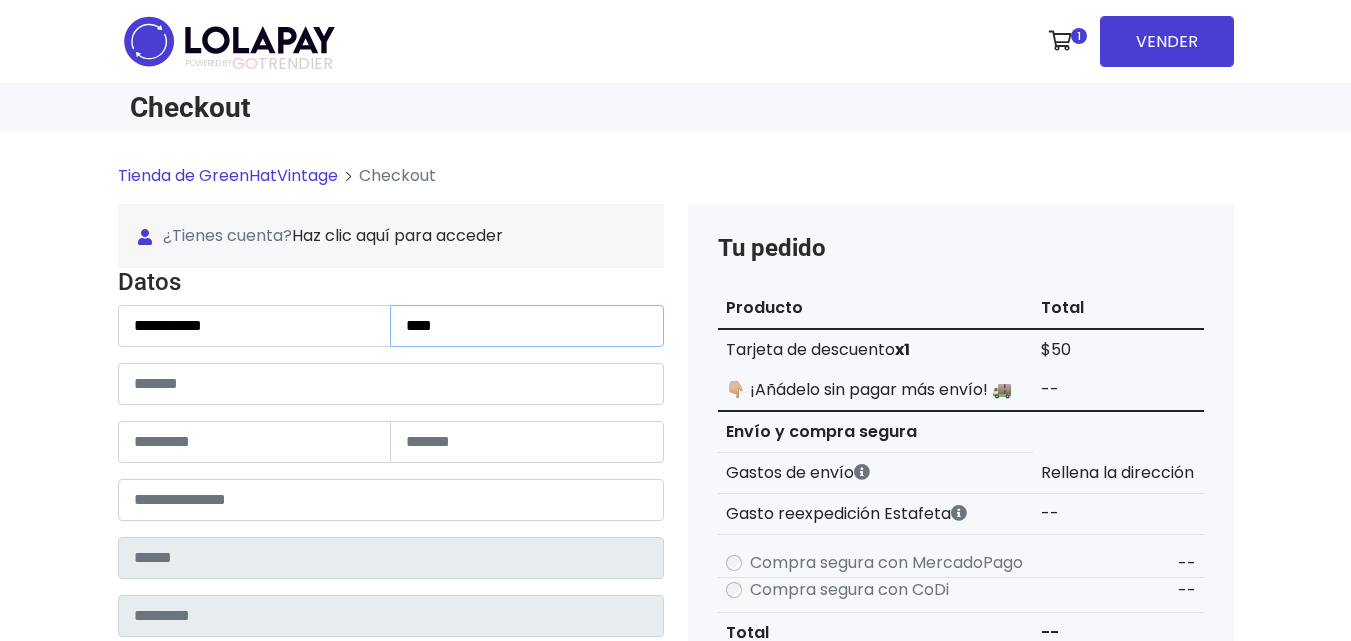 type on "****" 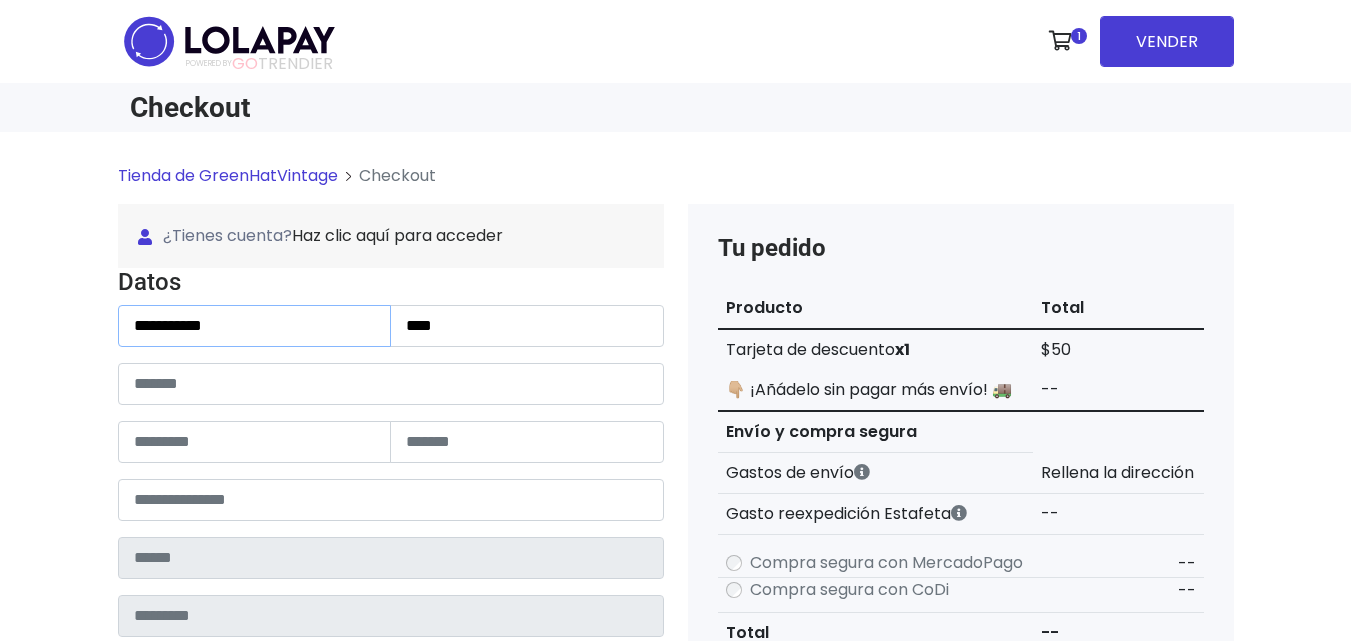 click on "**********" at bounding box center [255, 326] 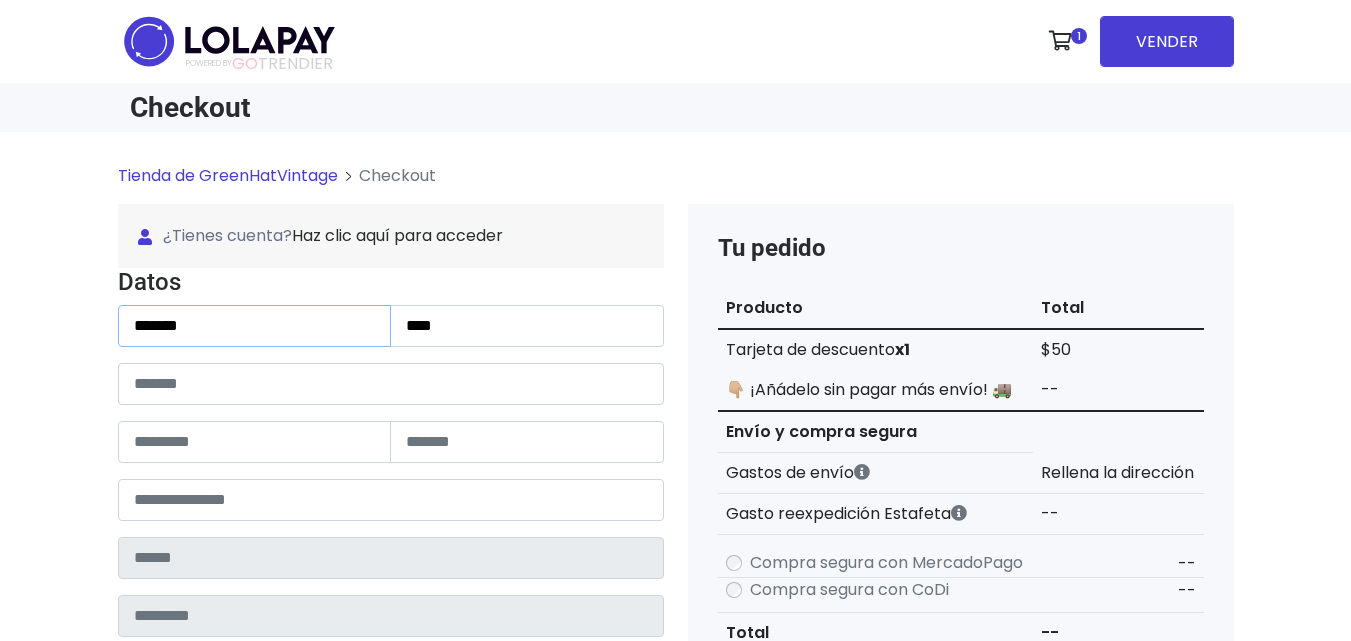 type on "******" 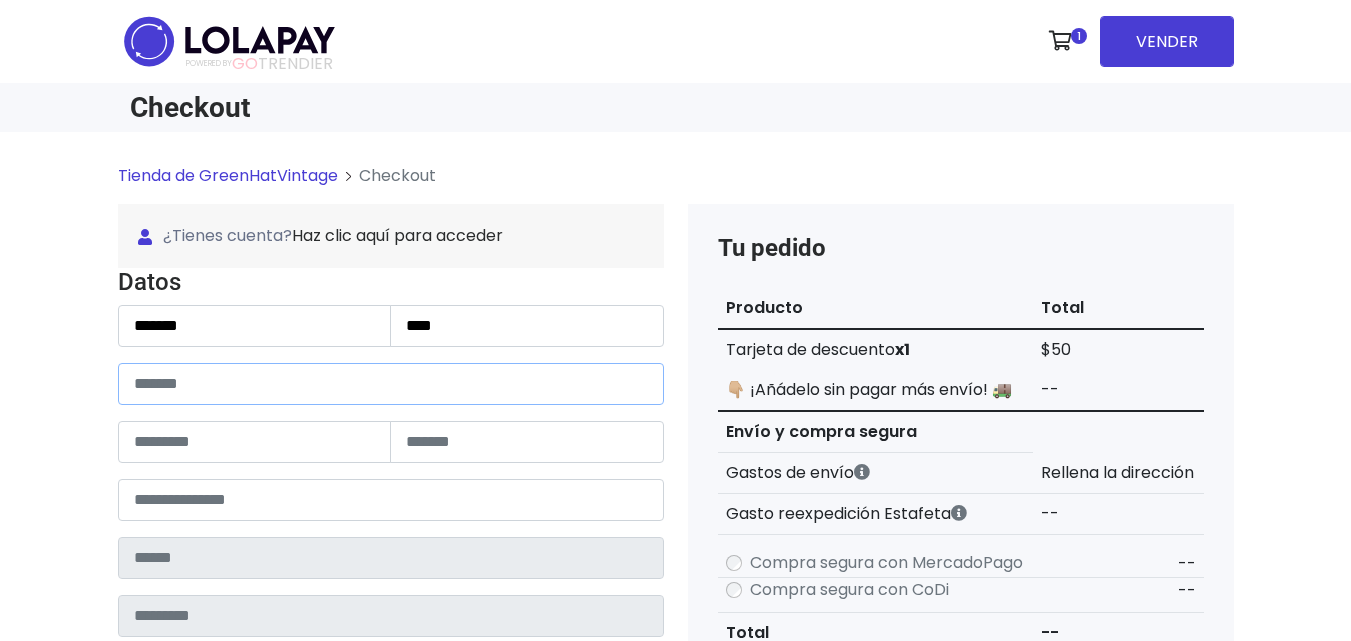 click at bounding box center (391, 384) 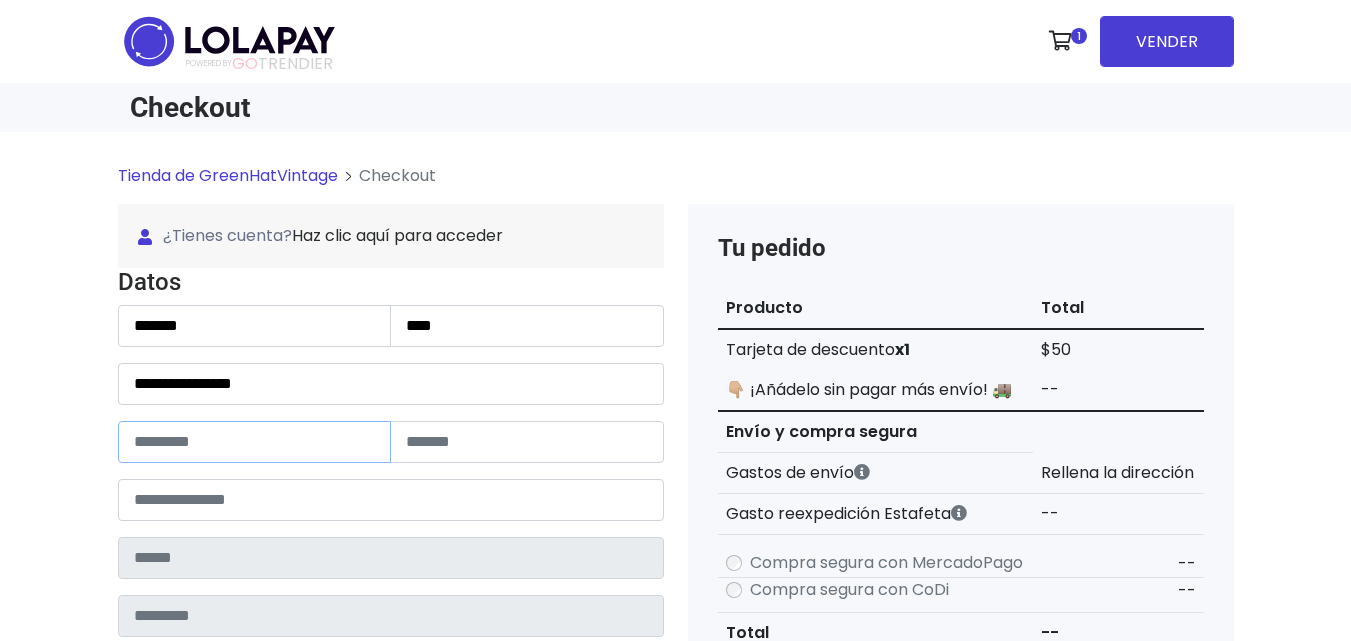 click at bounding box center [255, 442] 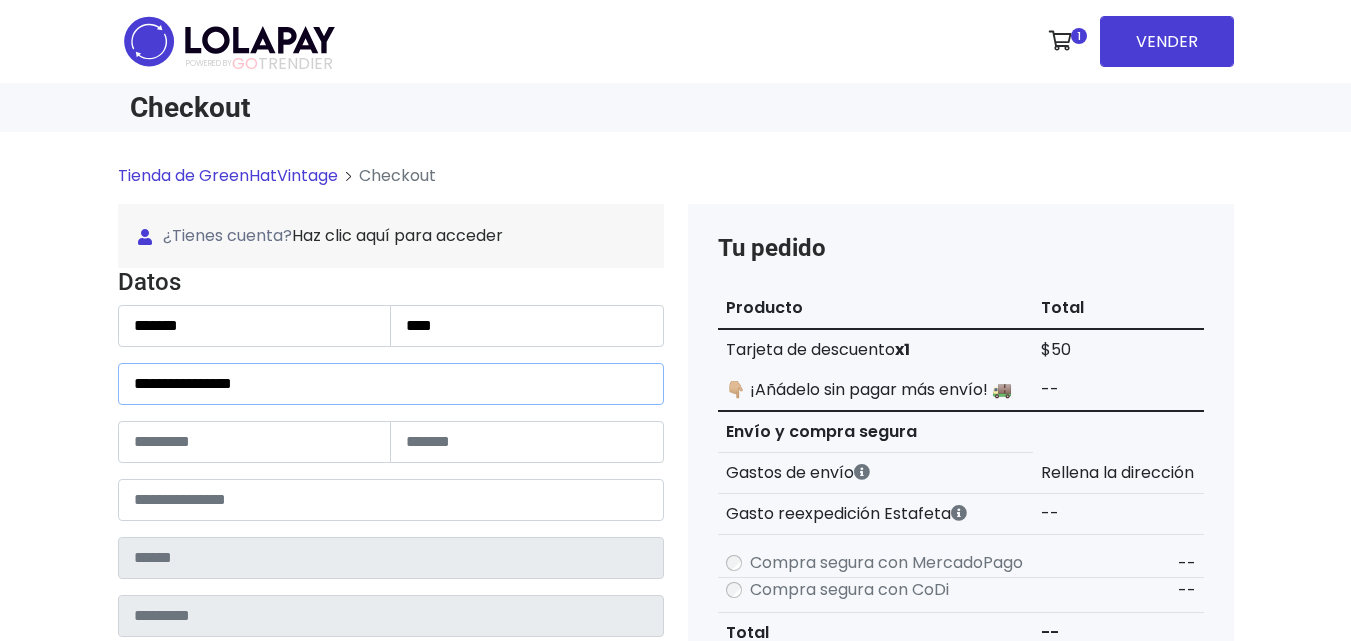 click on "**********" at bounding box center [391, 384] 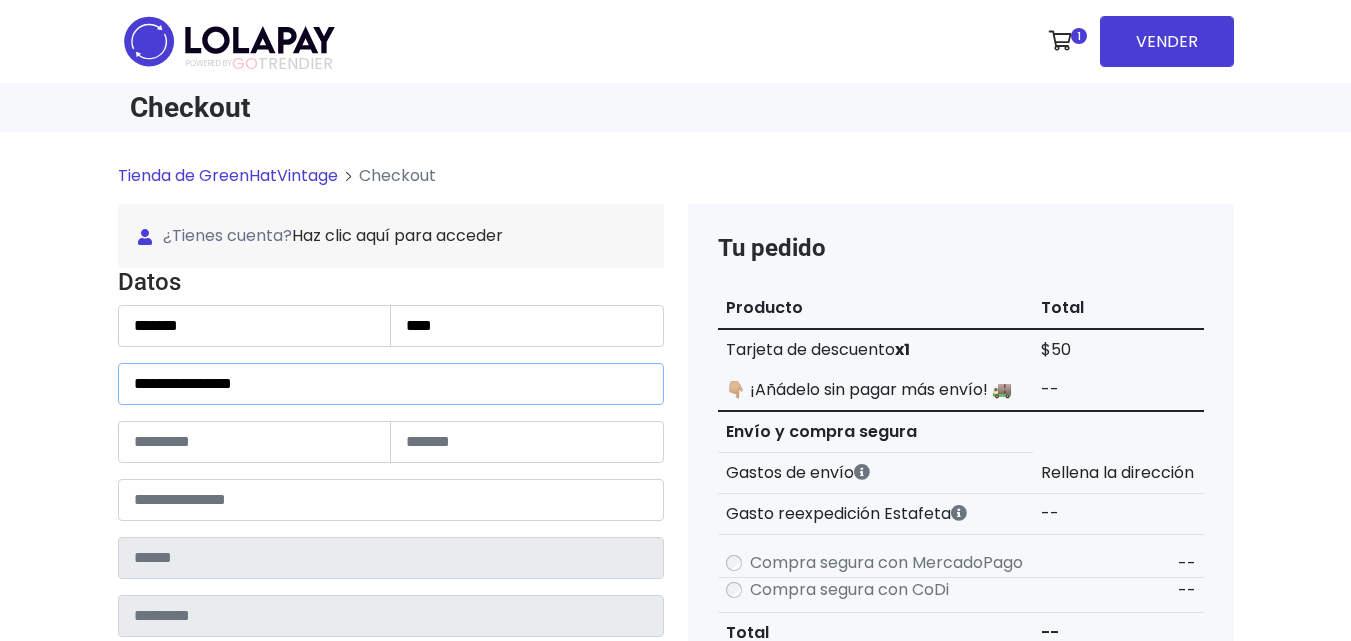 type on "**********" 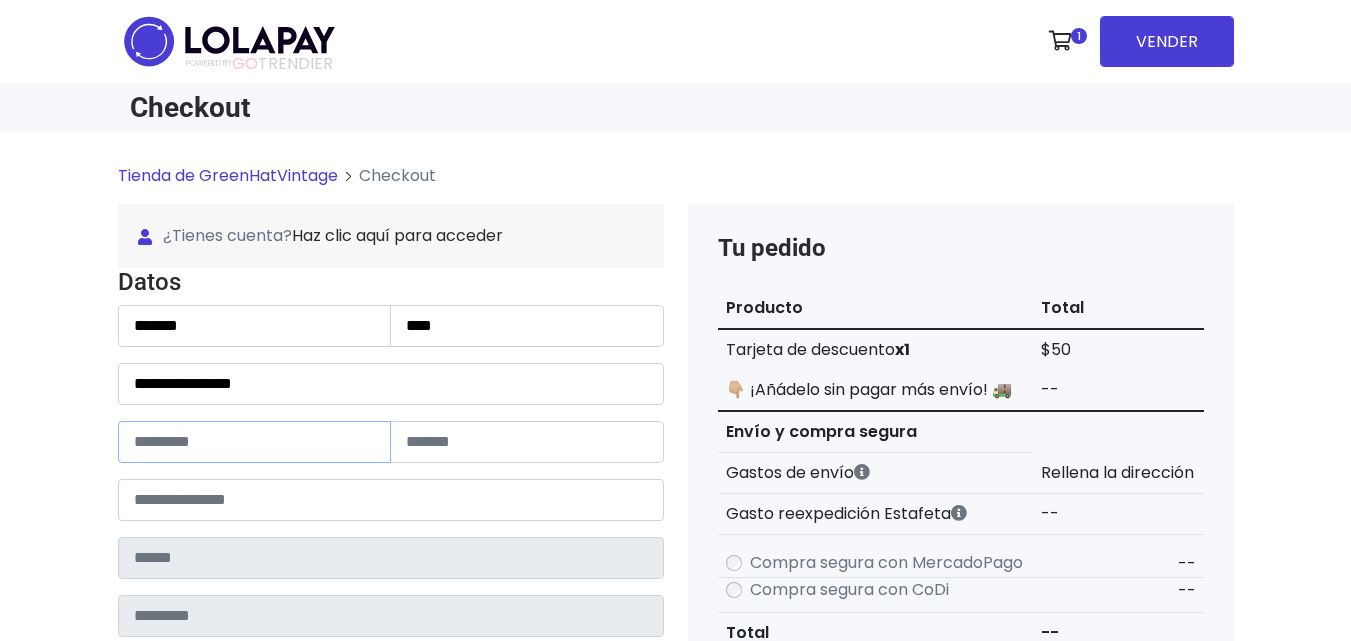 click at bounding box center [255, 442] 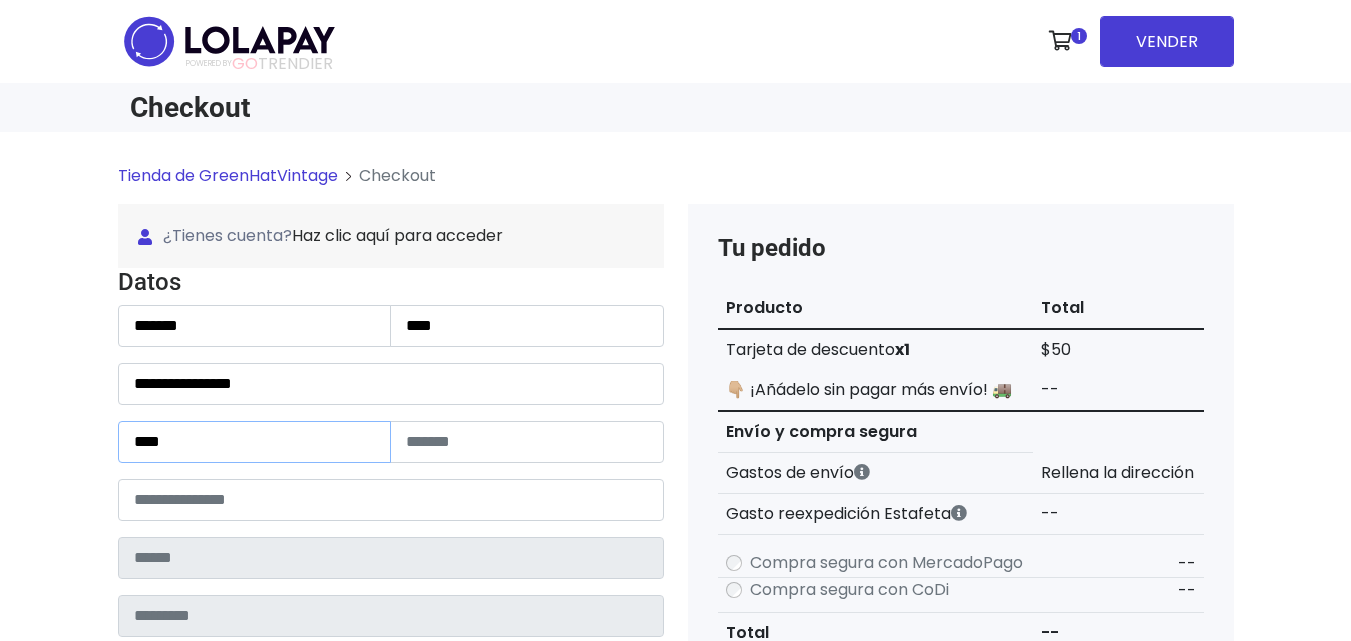 type on "****" 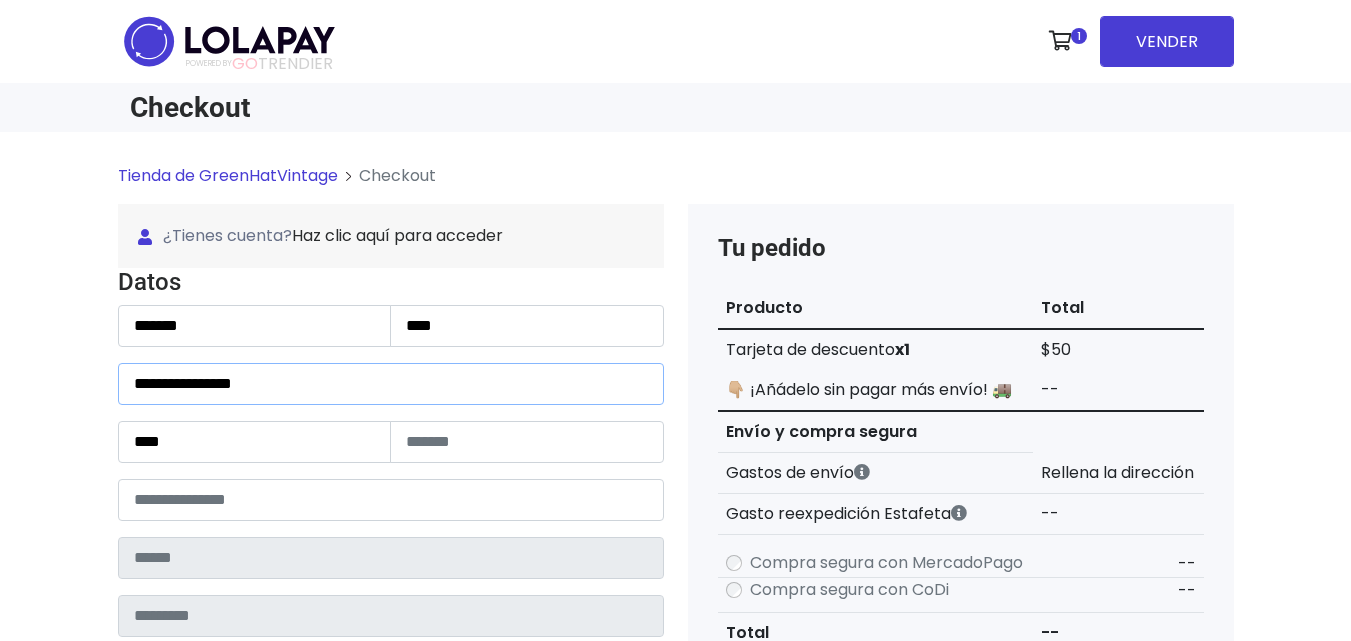 click on "**********" at bounding box center [391, 384] 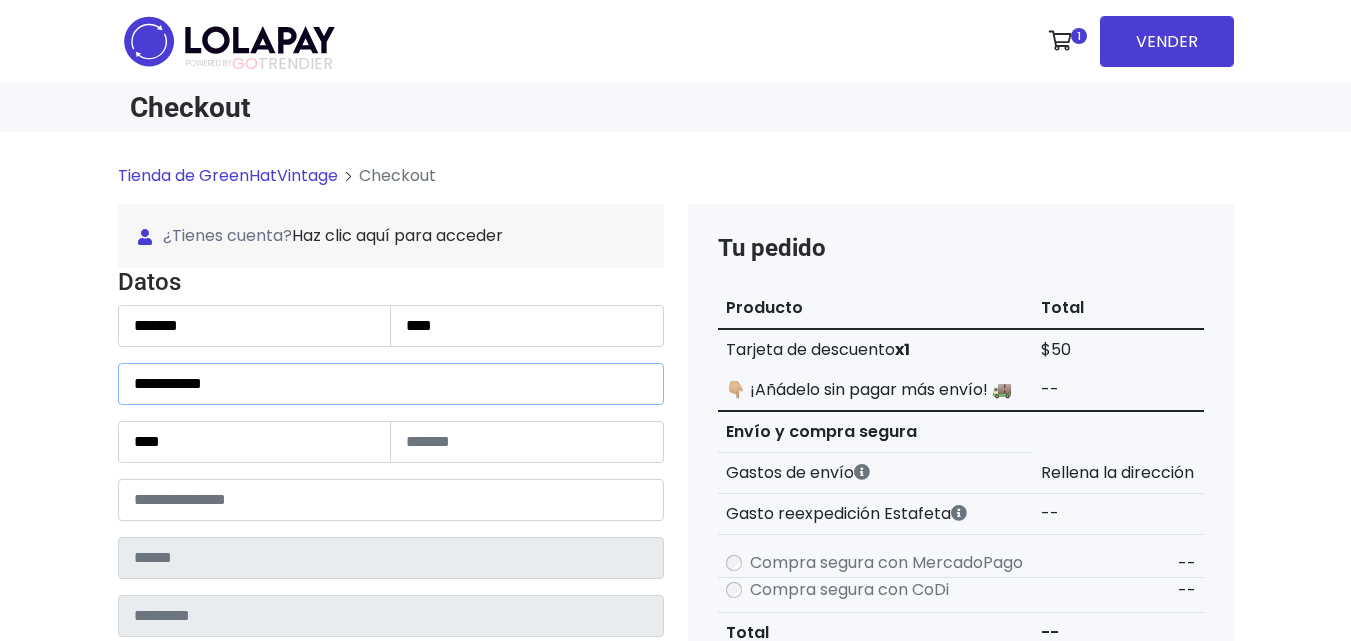 type on "**********" 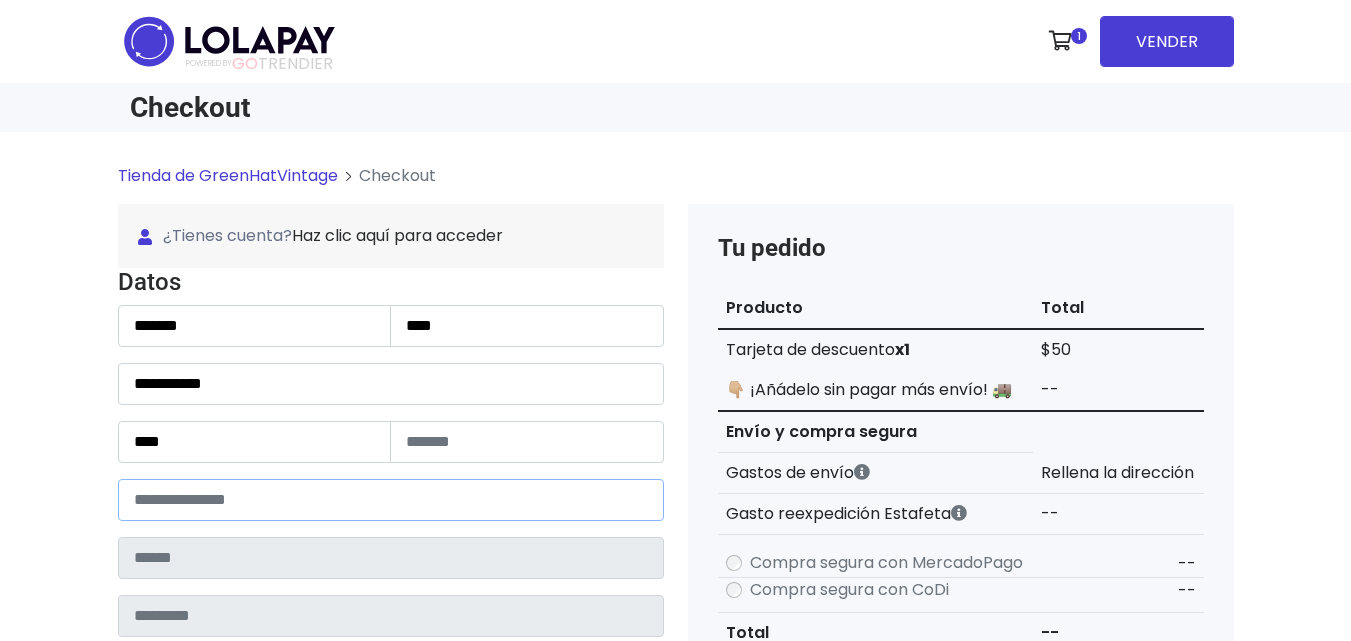 click at bounding box center [391, 500] 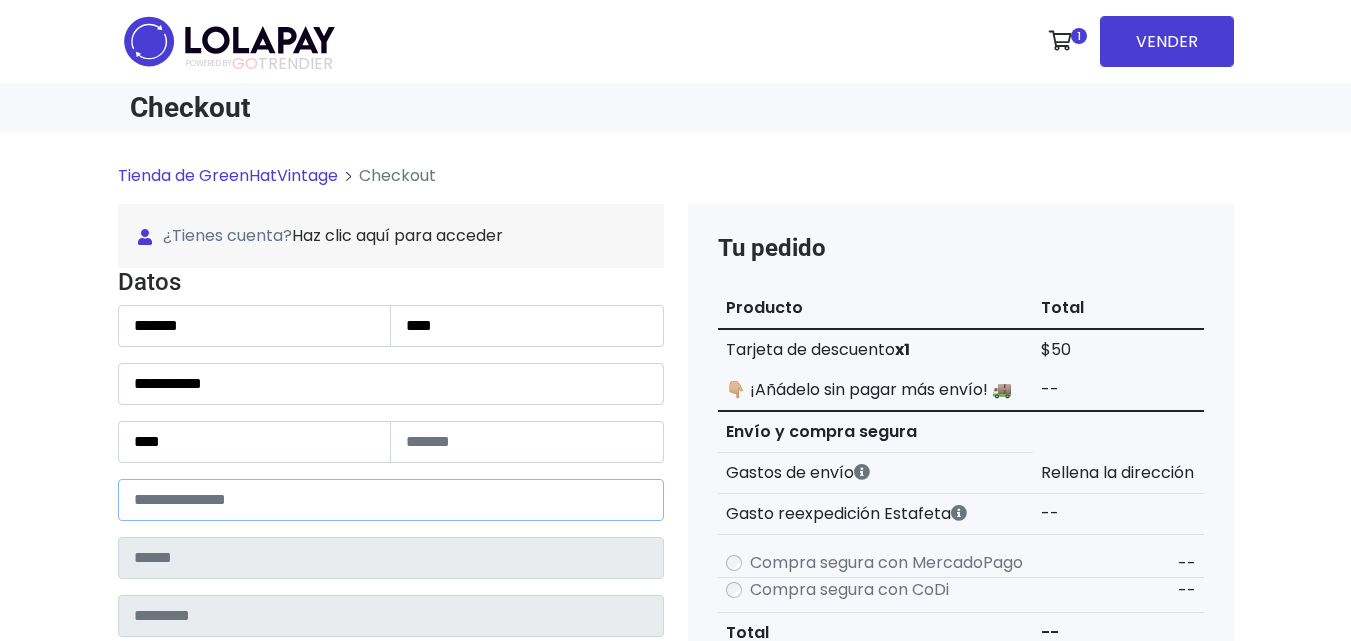 type on "*****" 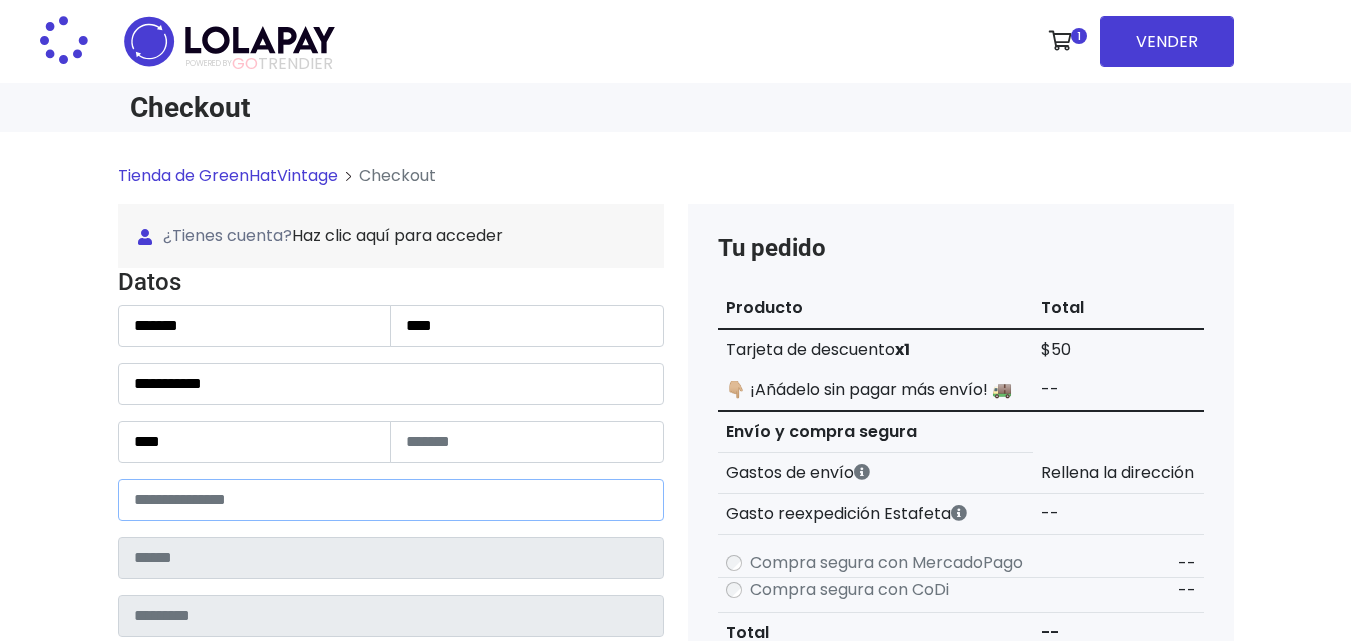 type on "*******" 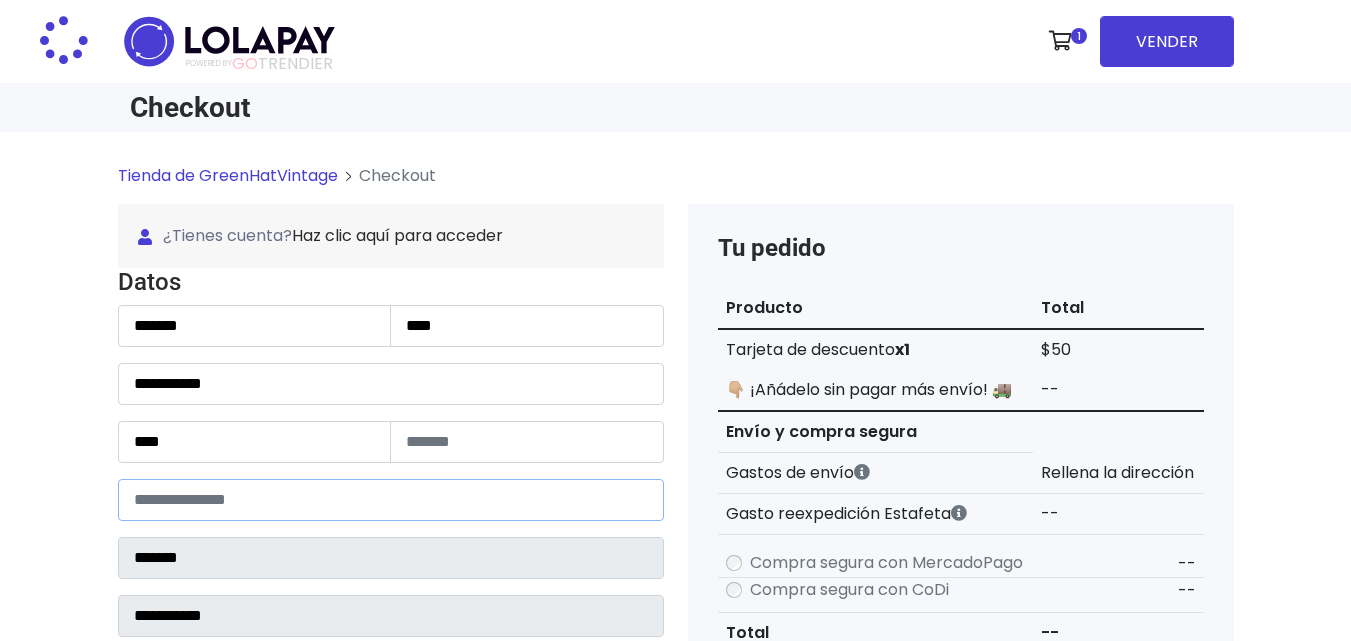 select 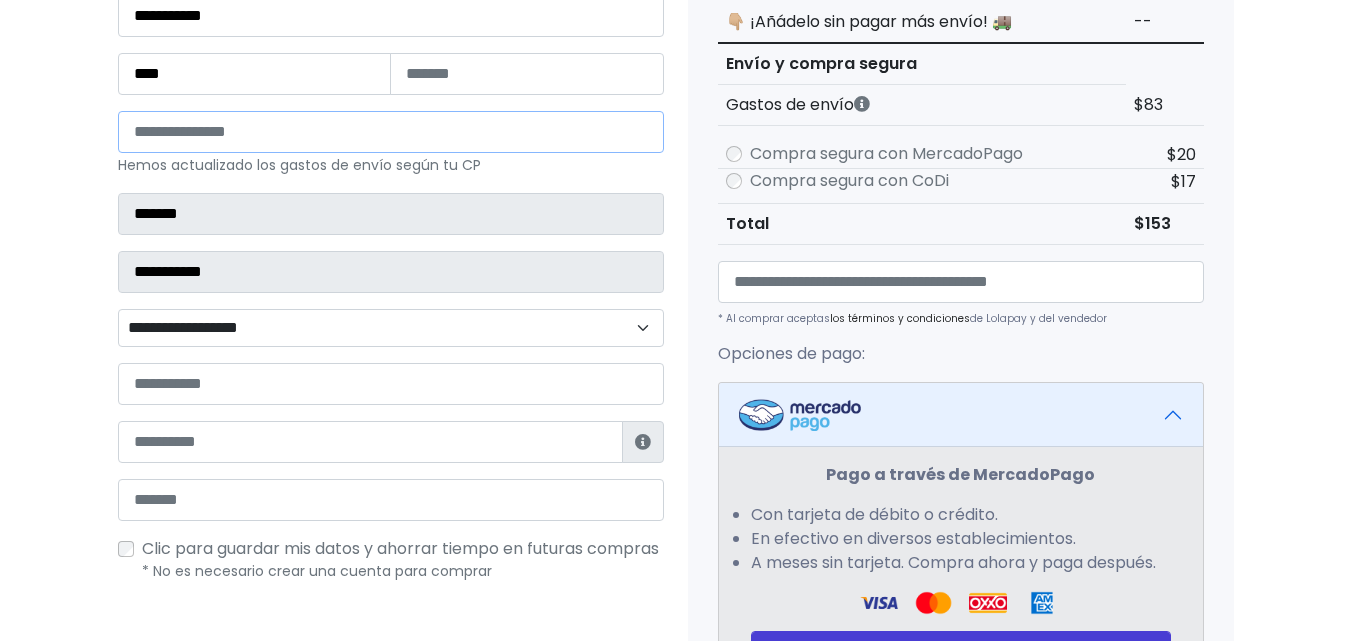 scroll, scrollTop: 400, scrollLeft: 0, axis: vertical 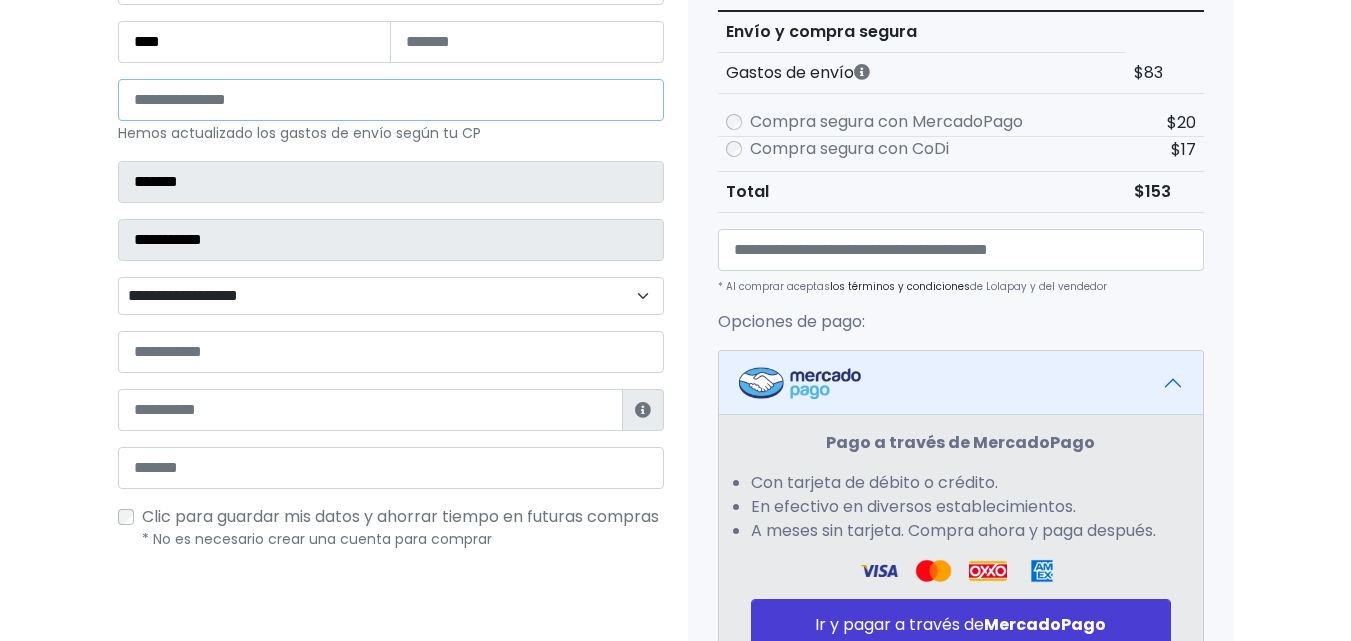 type on "*****" 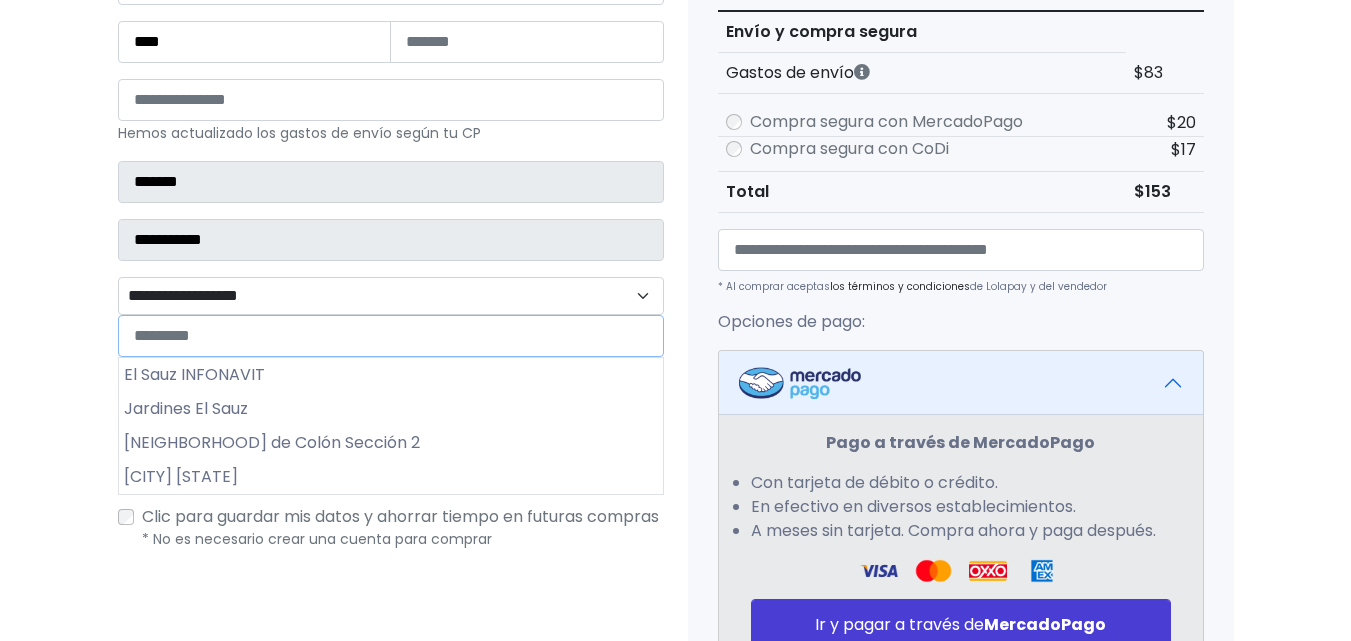 click on "**********" at bounding box center (391, 296) 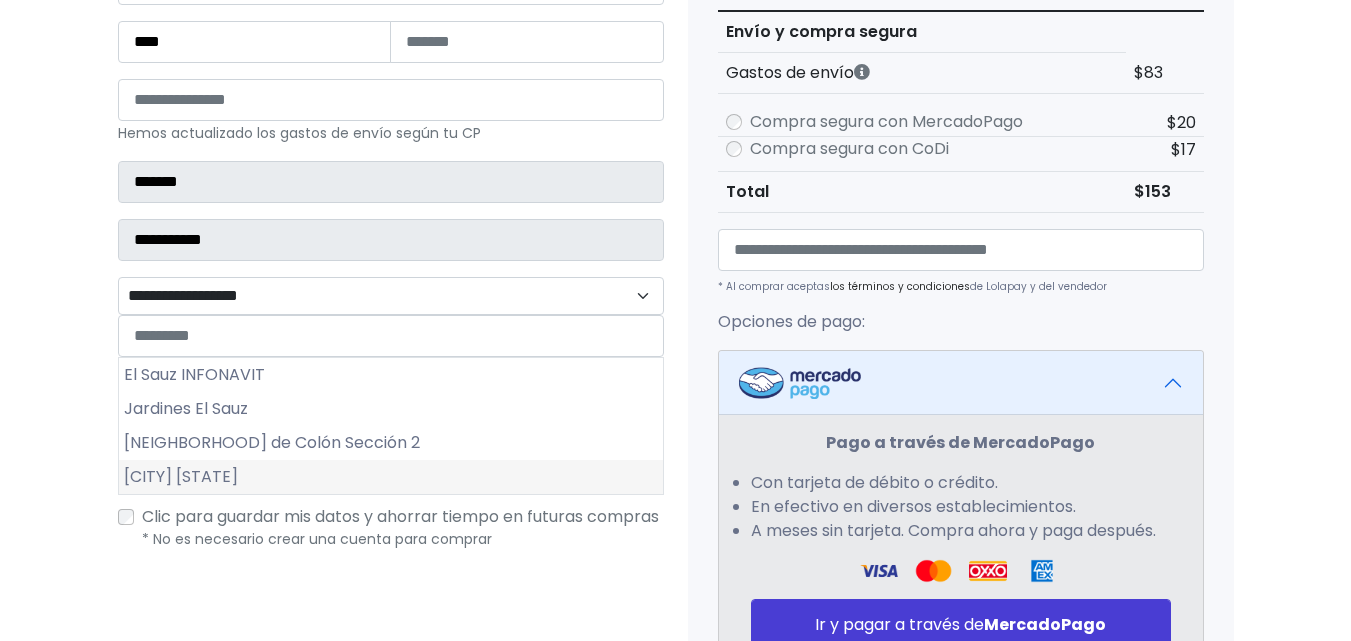 click on "[CITY] [STATE]" at bounding box center (391, 477) 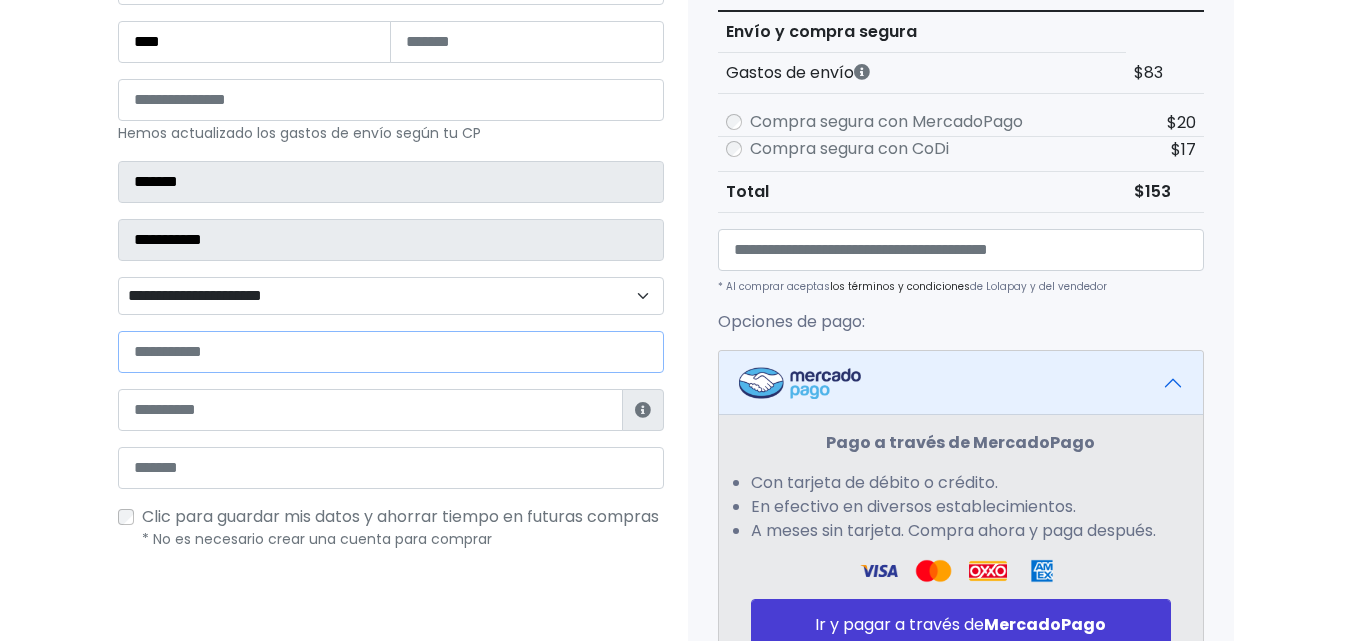 click at bounding box center [391, 352] 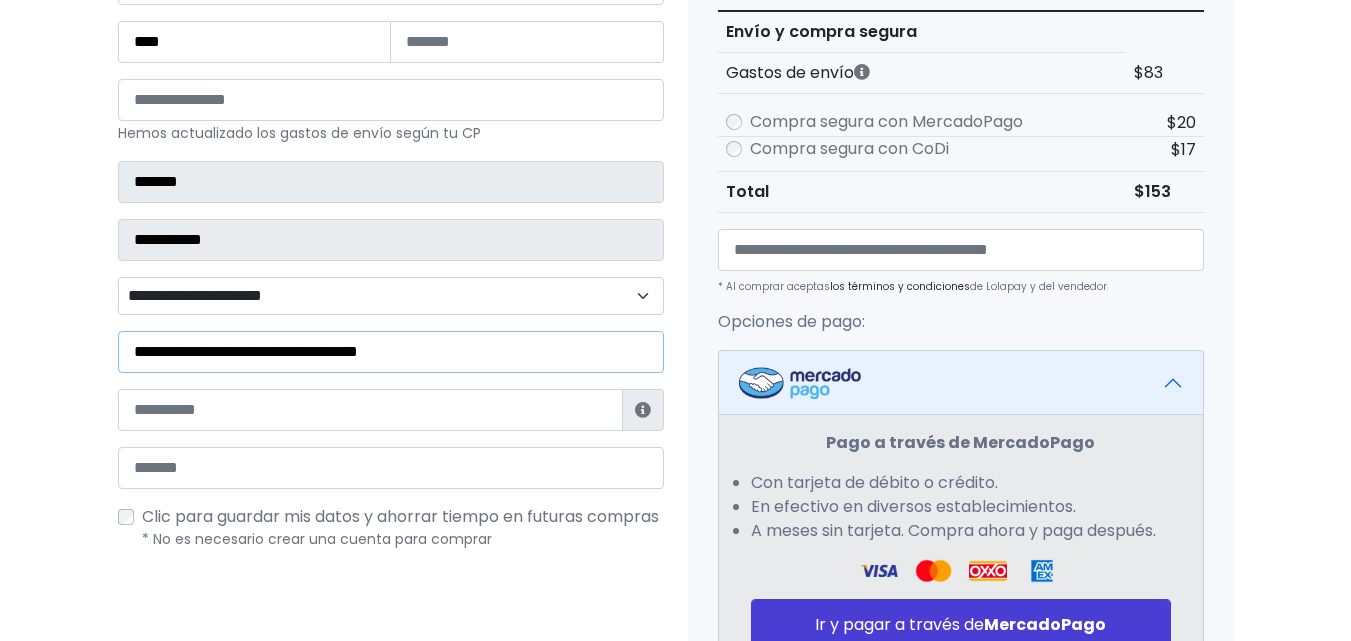 type on "**********" 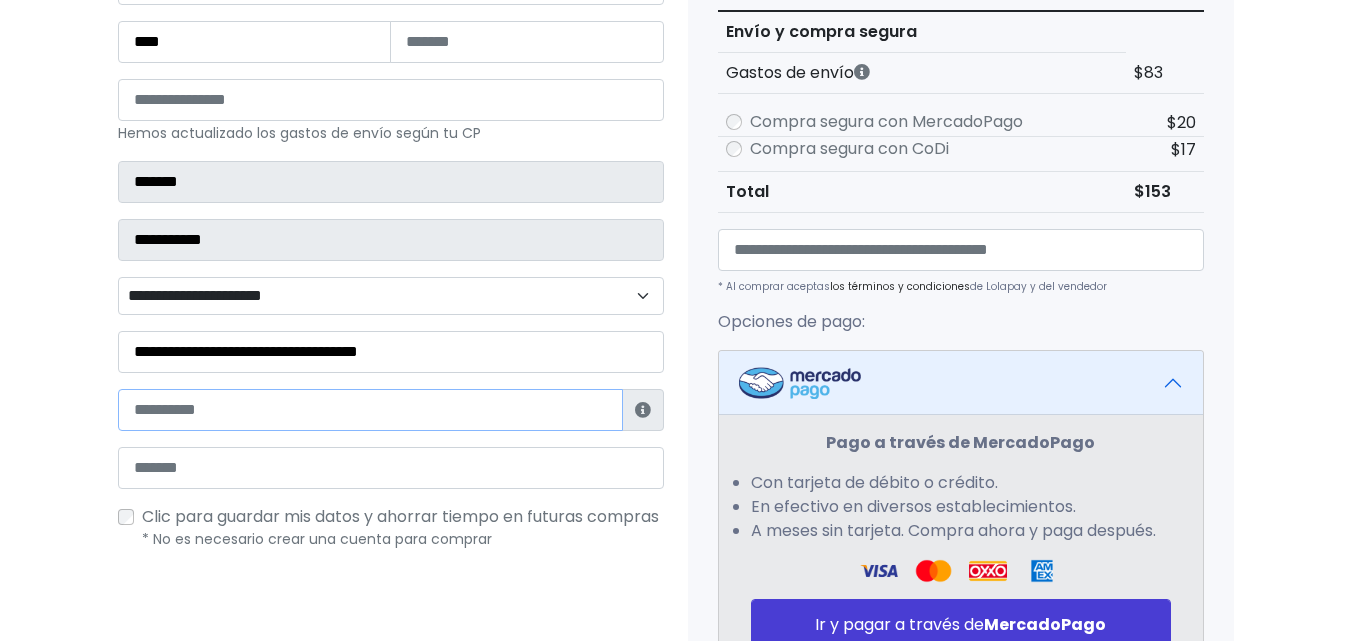 click at bounding box center [370, 410] 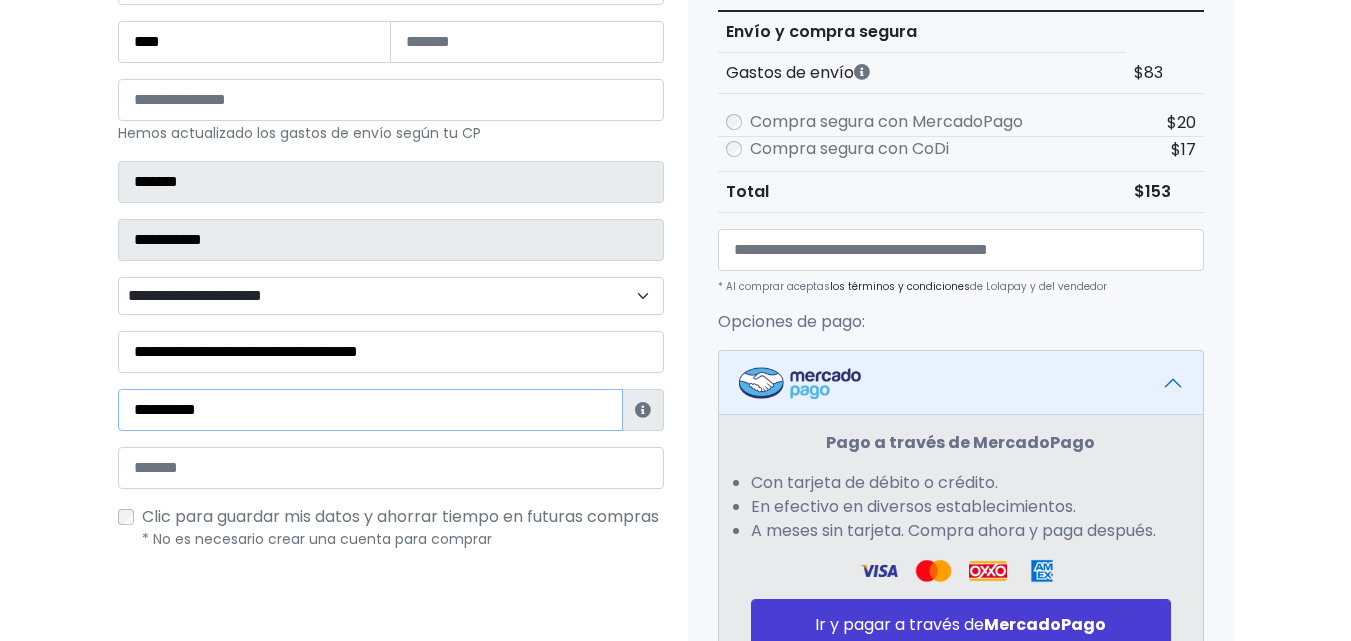 type on "**********" 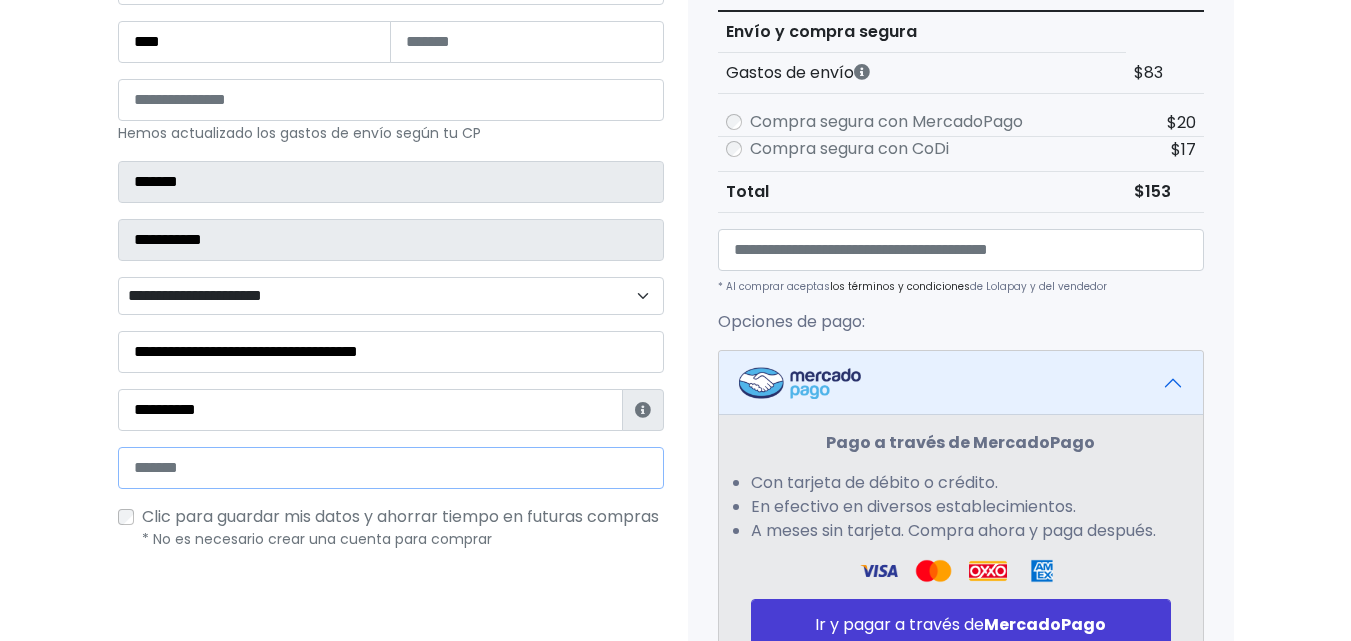 click at bounding box center [391, 468] 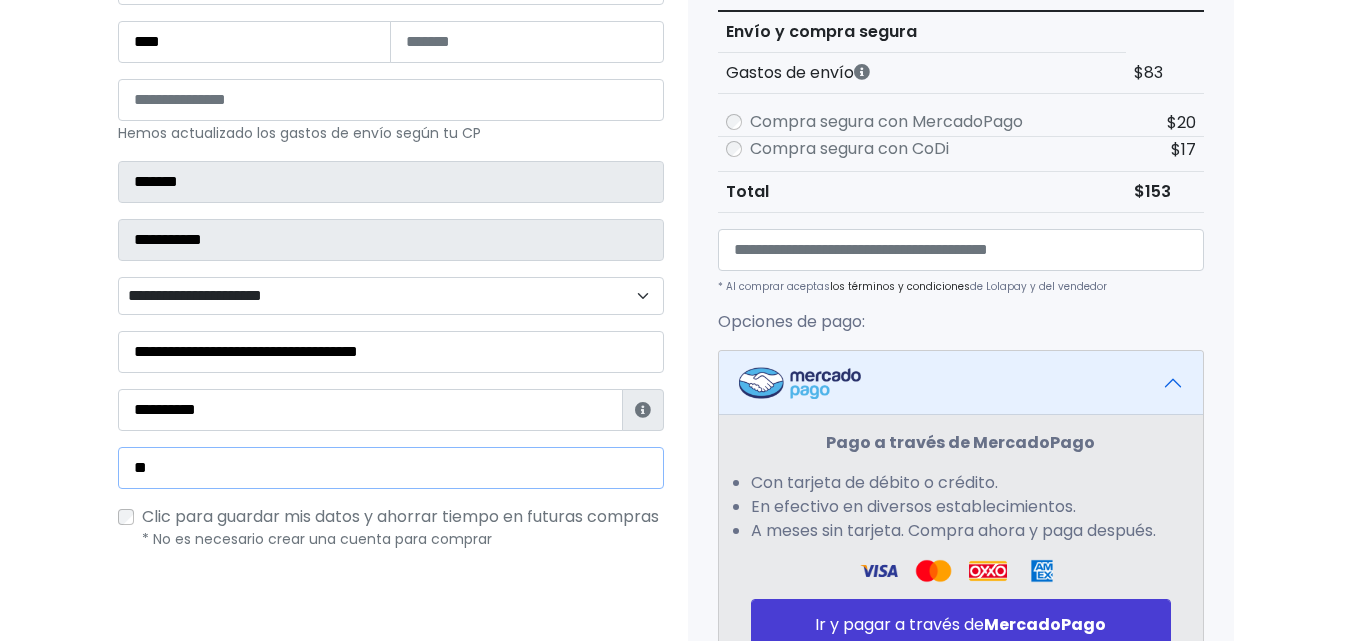 type on "*" 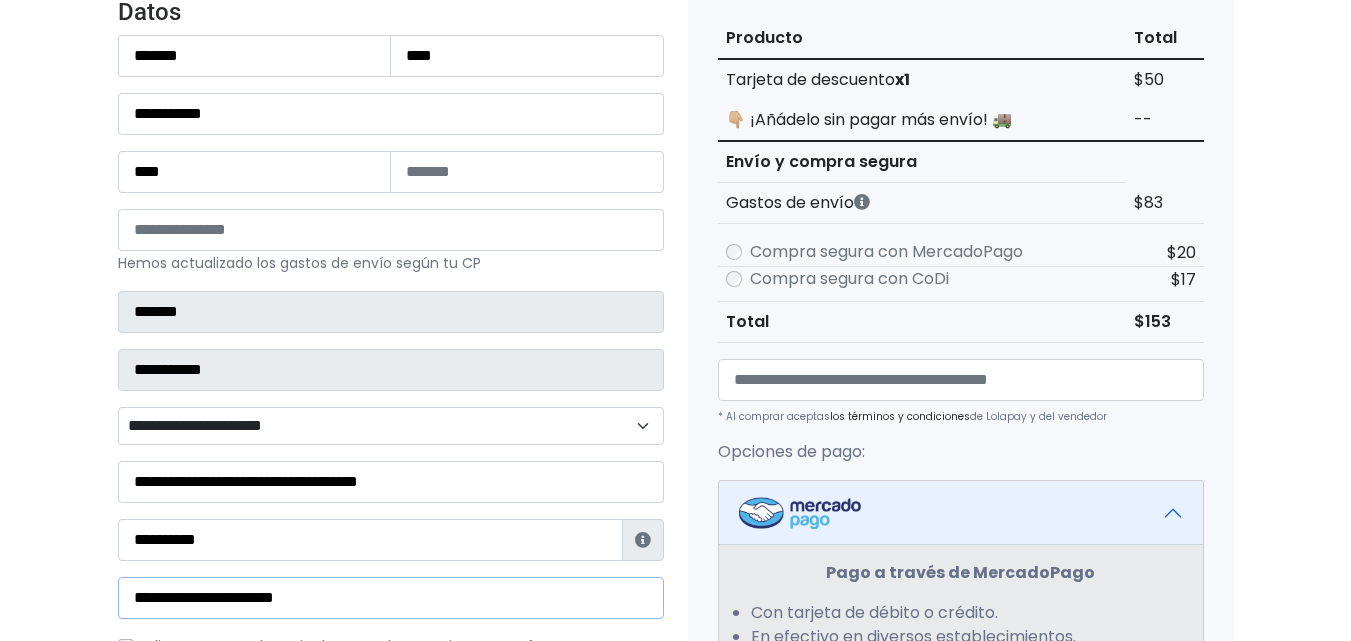 scroll, scrollTop: 240, scrollLeft: 0, axis: vertical 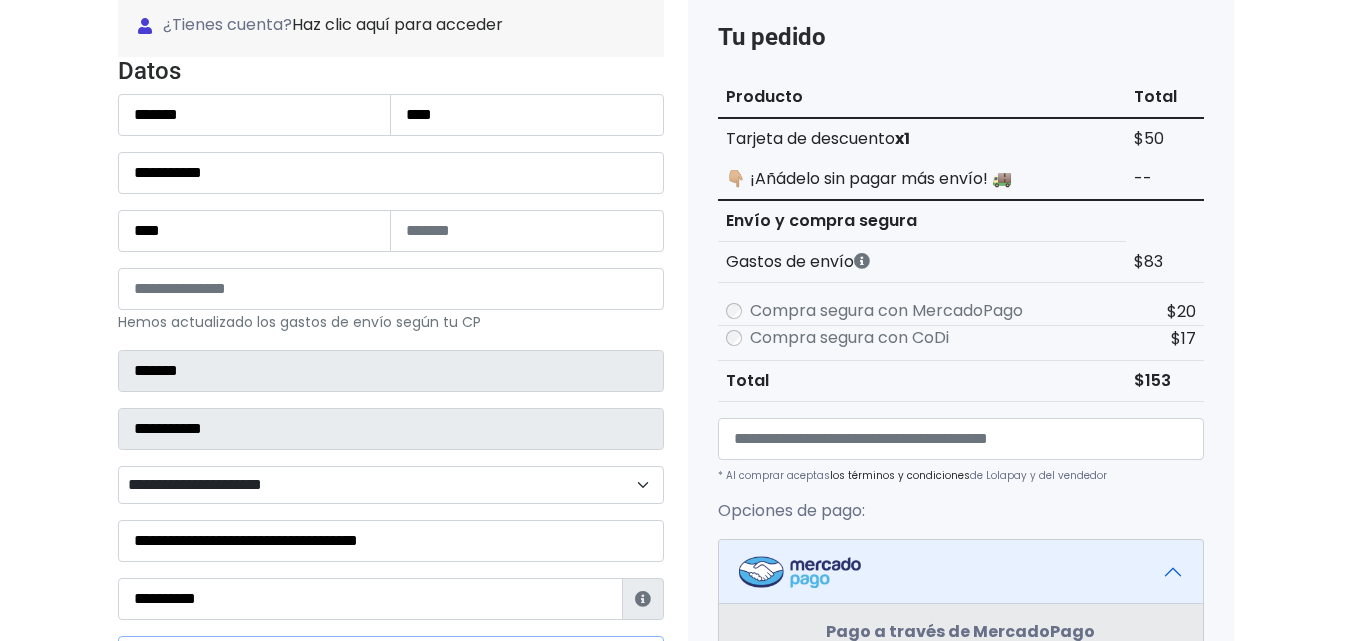 type on "**********" 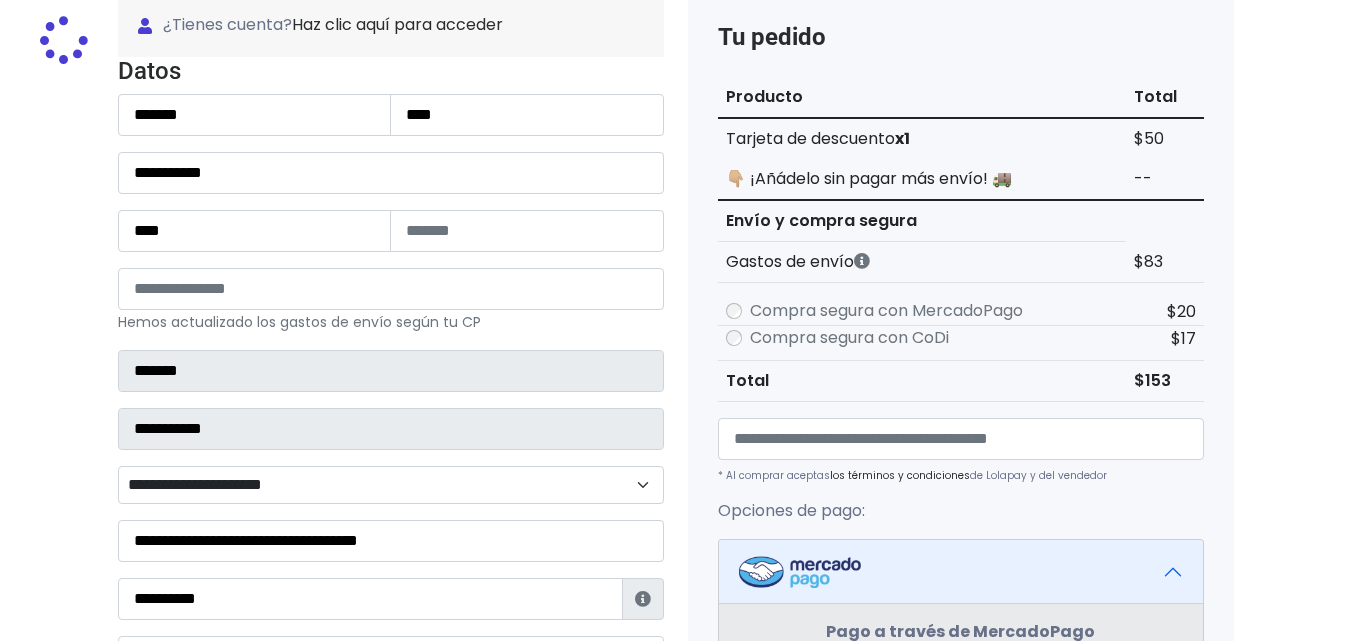 click on "Tienda de GreenHatVintage
Checkout
¿Tienes cuenta?
Haz clic aquí para acceder
¿Olvidaste tu contraseña? Entrar" at bounding box center [675, 578] 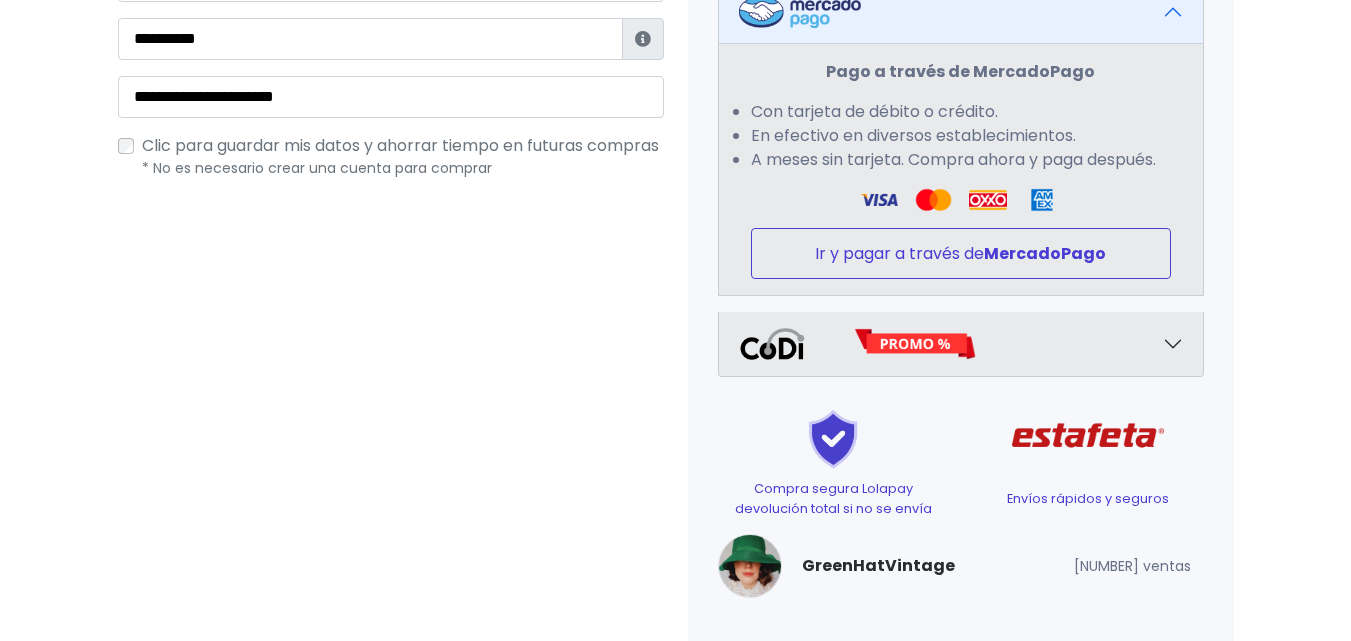 click on "MercadoPago" at bounding box center (1045, 253) 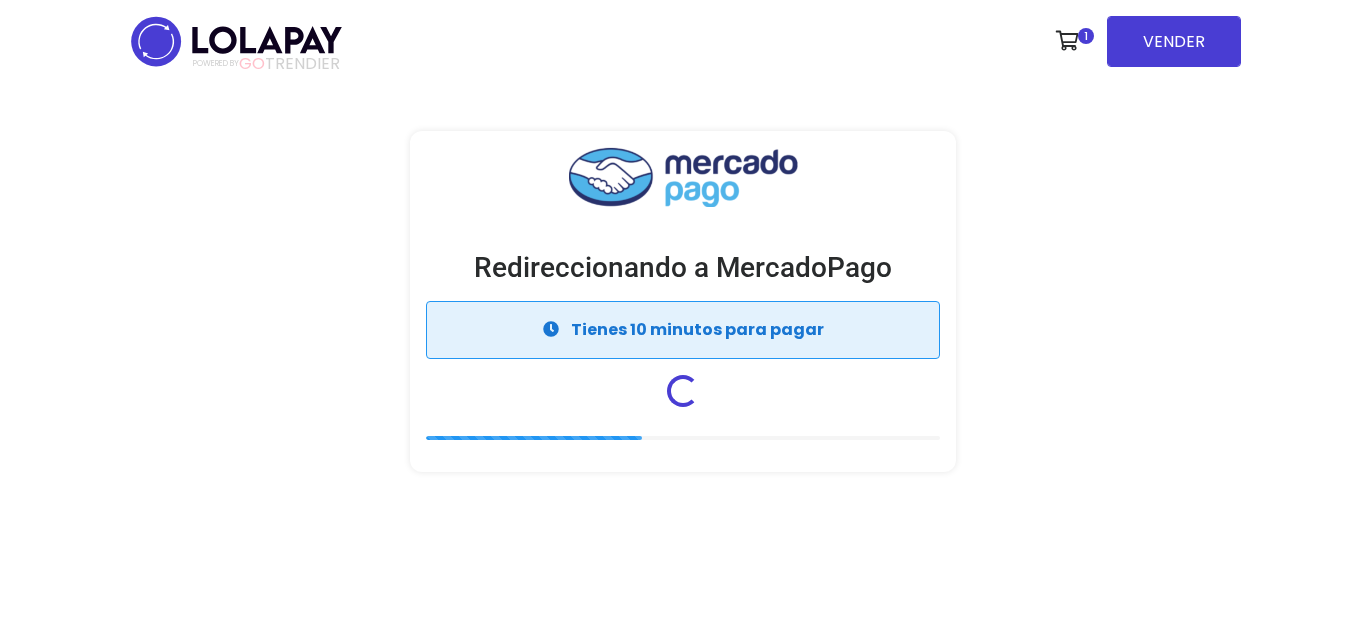 scroll, scrollTop: 0, scrollLeft: 0, axis: both 